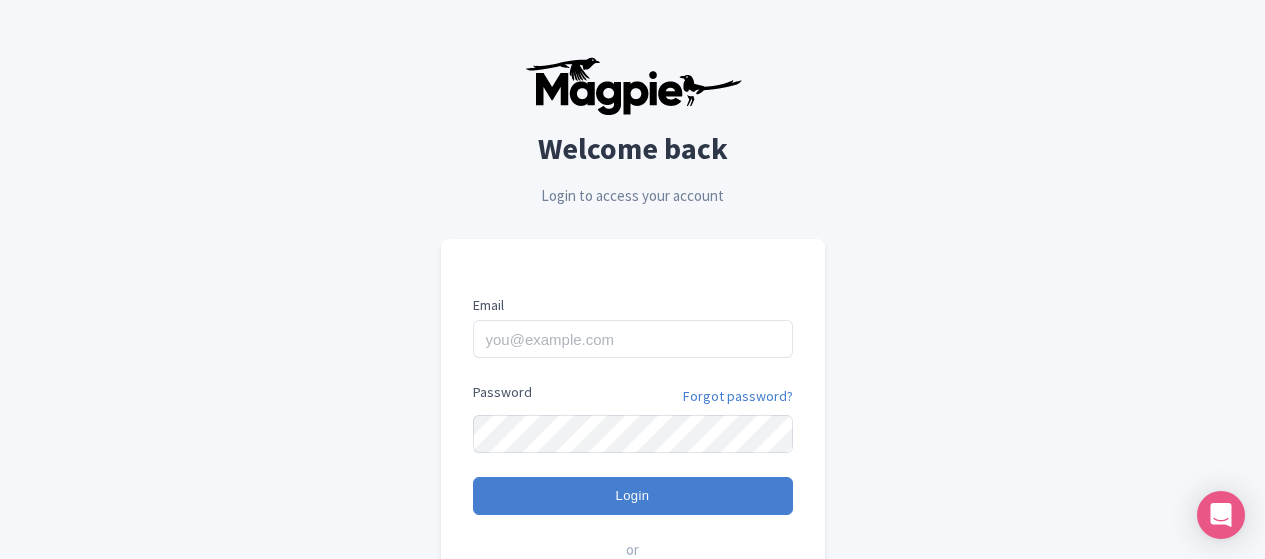 scroll, scrollTop: 0, scrollLeft: 0, axis: both 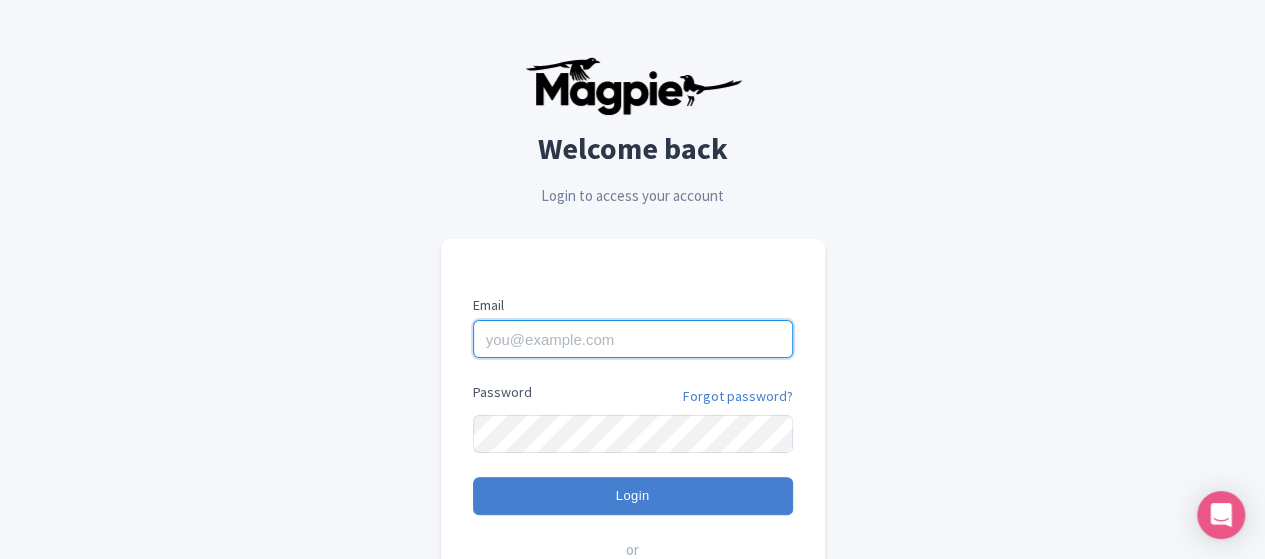 type on "[USERNAME]@example.com" 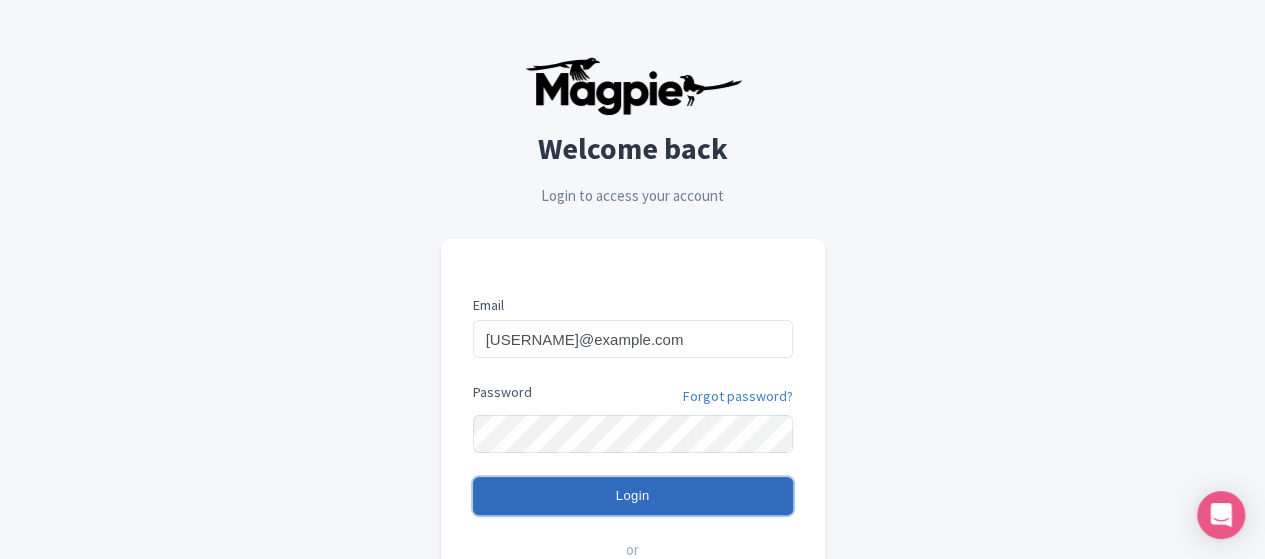 click on "Login" at bounding box center [633, 496] 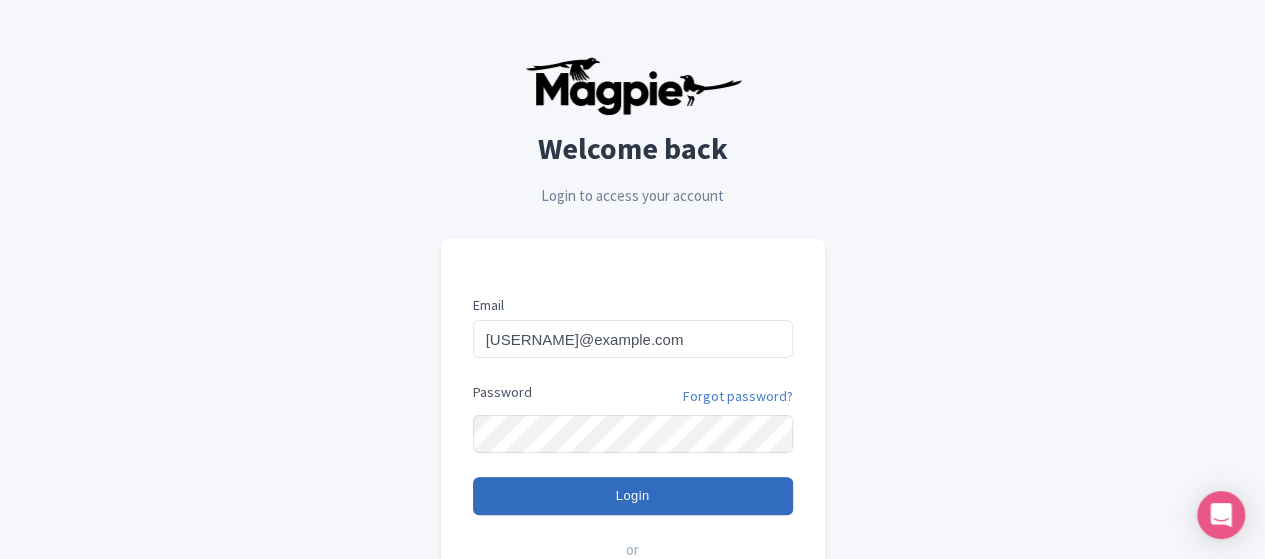 type on "Logging in..." 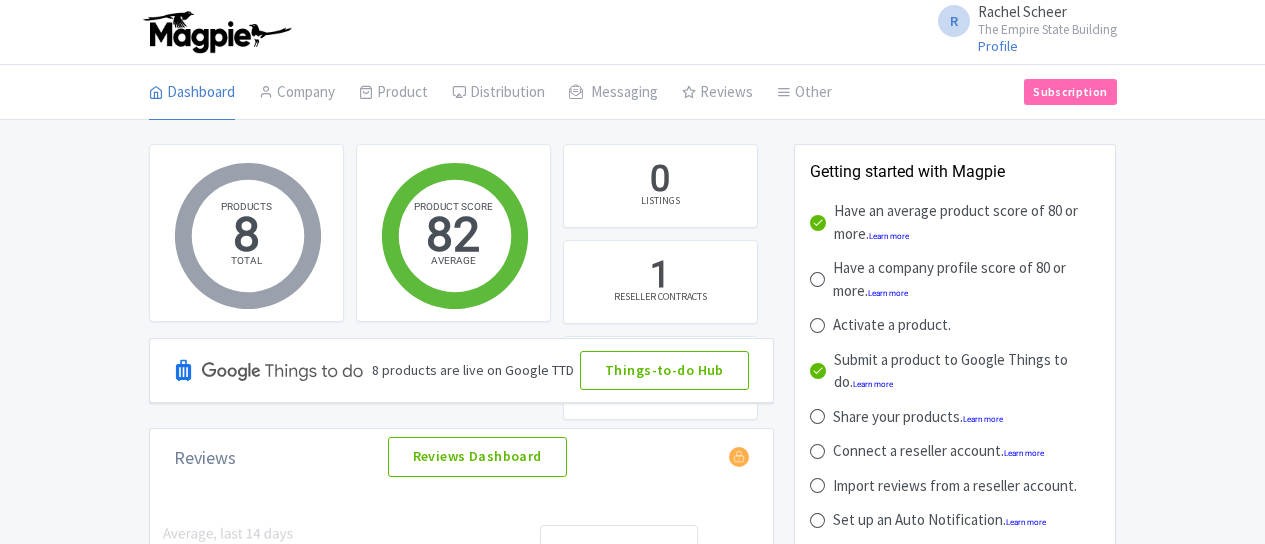 scroll, scrollTop: 0, scrollLeft: 0, axis: both 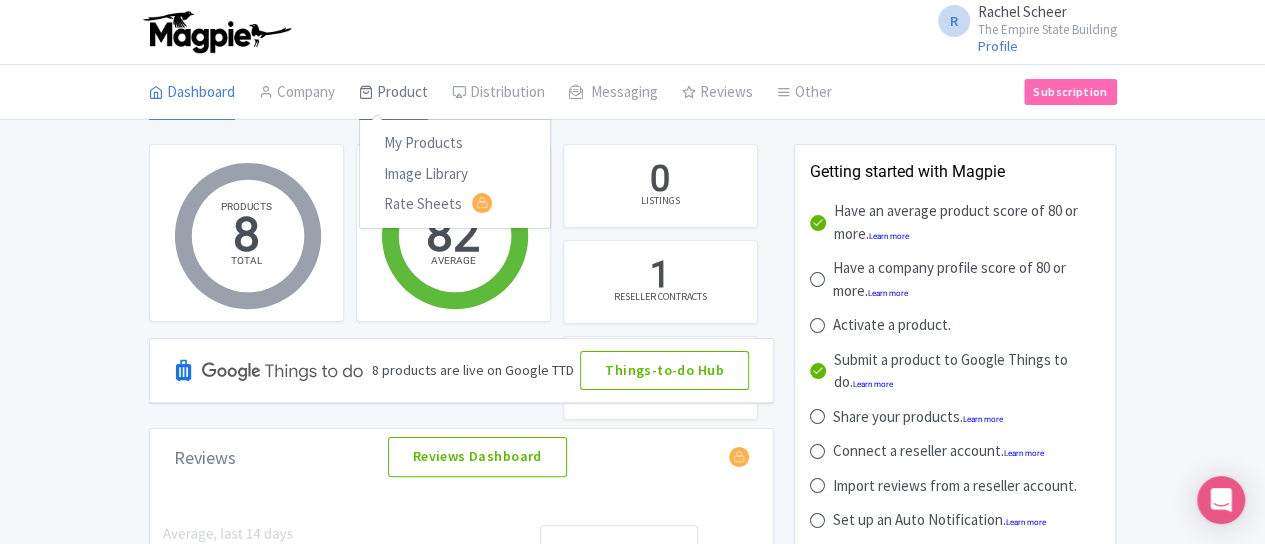 click on "Product" at bounding box center (393, 93) 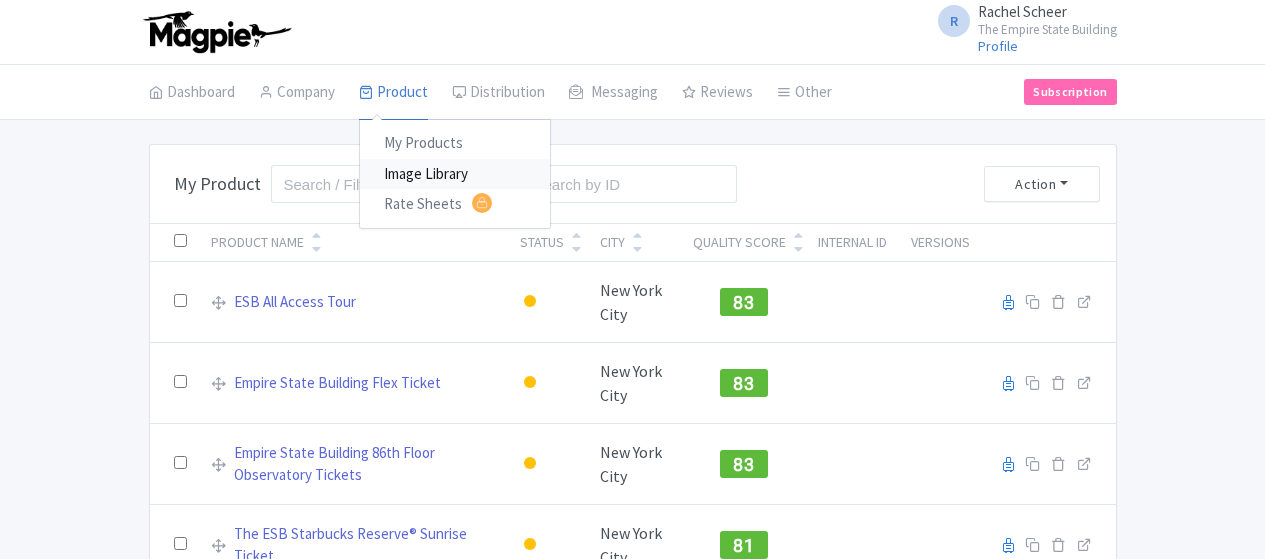 scroll, scrollTop: 0, scrollLeft: 0, axis: both 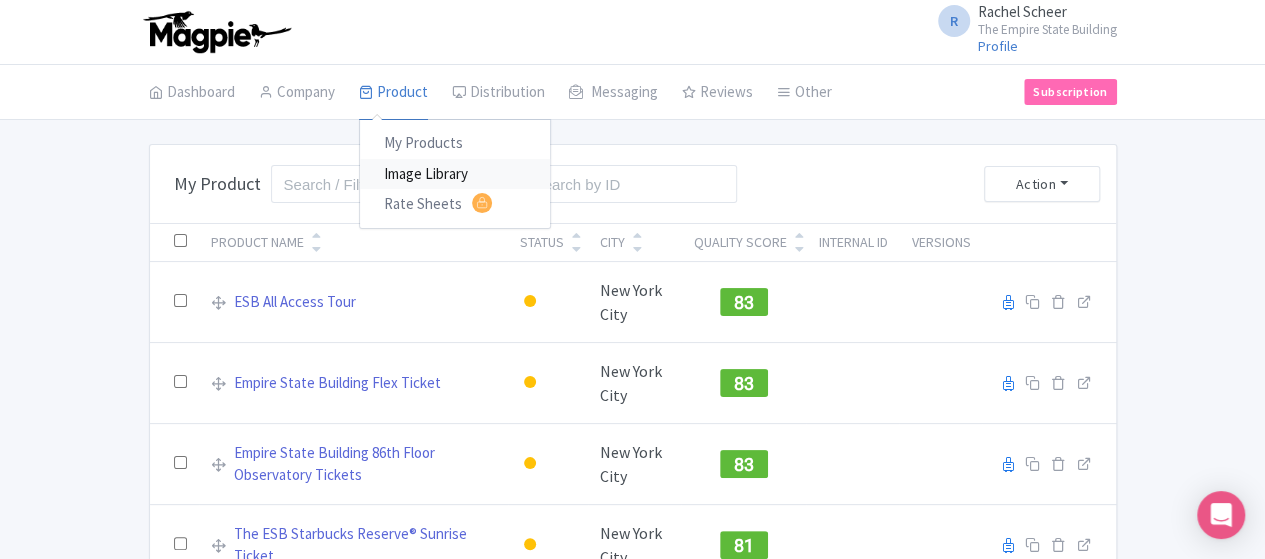 click on "Image Library" at bounding box center [455, 174] 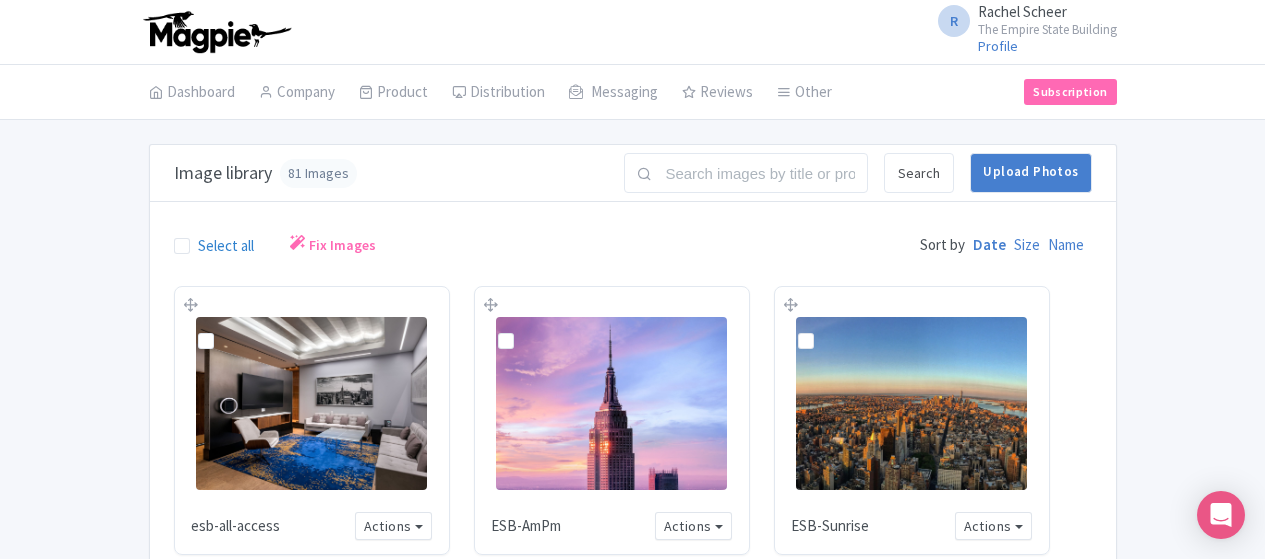 scroll, scrollTop: 0, scrollLeft: 0, axis: both 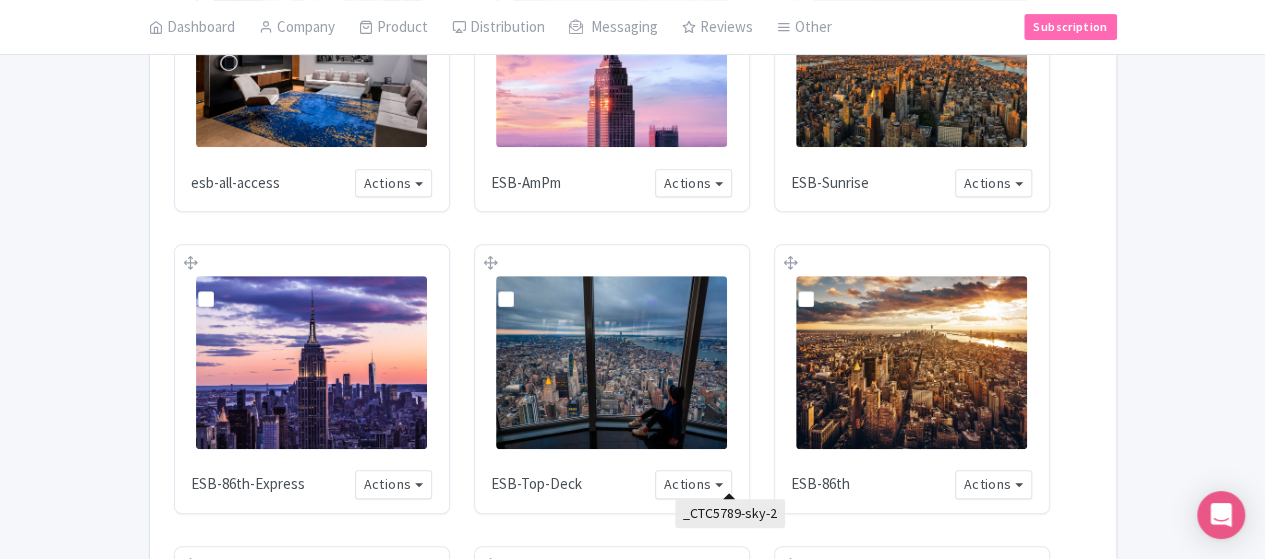 click on "_CTC5789-sky-2" at bounding box center [269, 786] 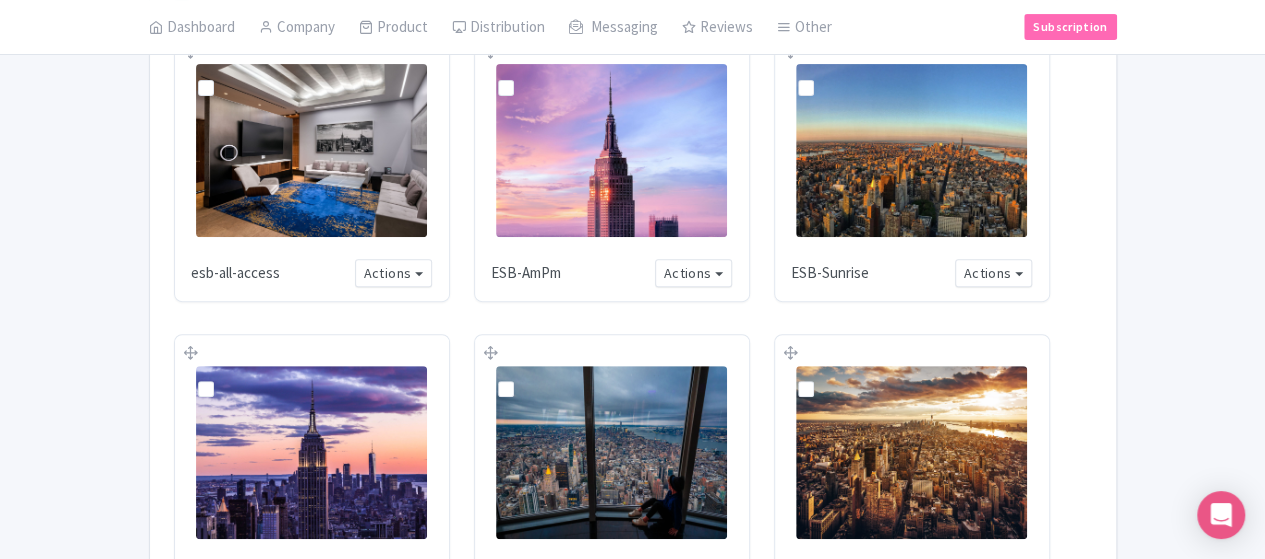 scroll, scrollTop: 258, scrollLeft: 0, axis: vertical 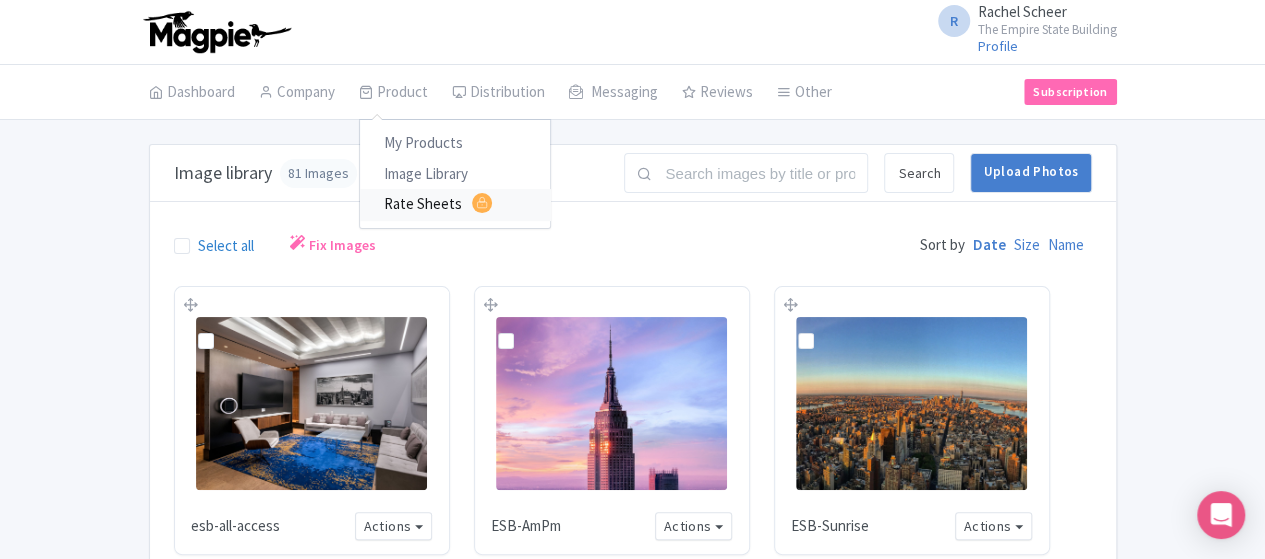click on "Rate Sheets" at bounding box center [455, 204] 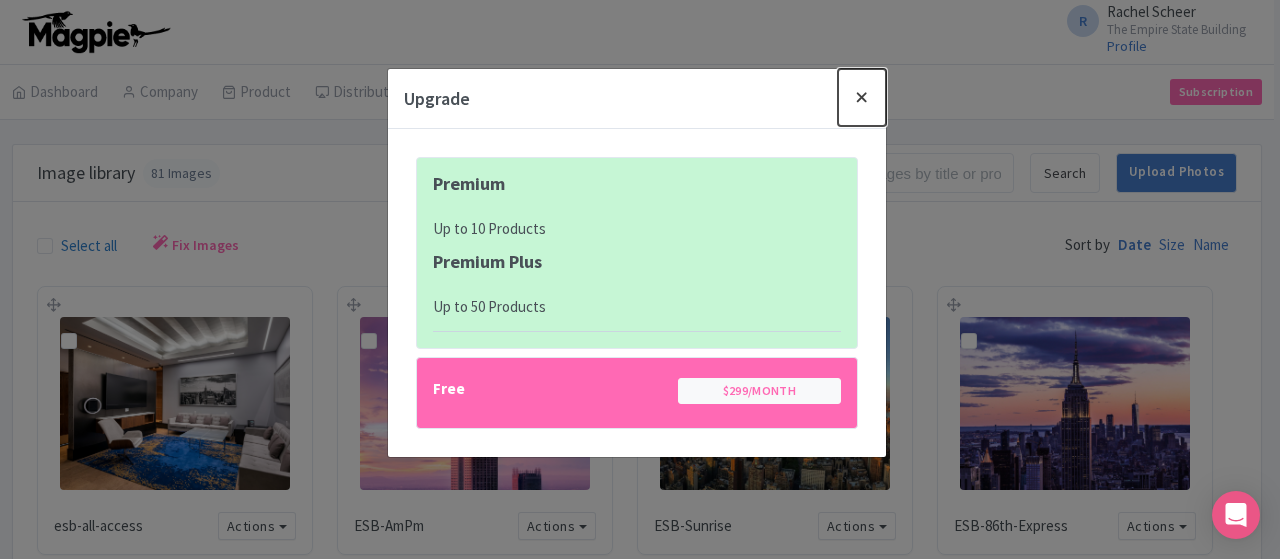 click at bounding box center [862, 97] 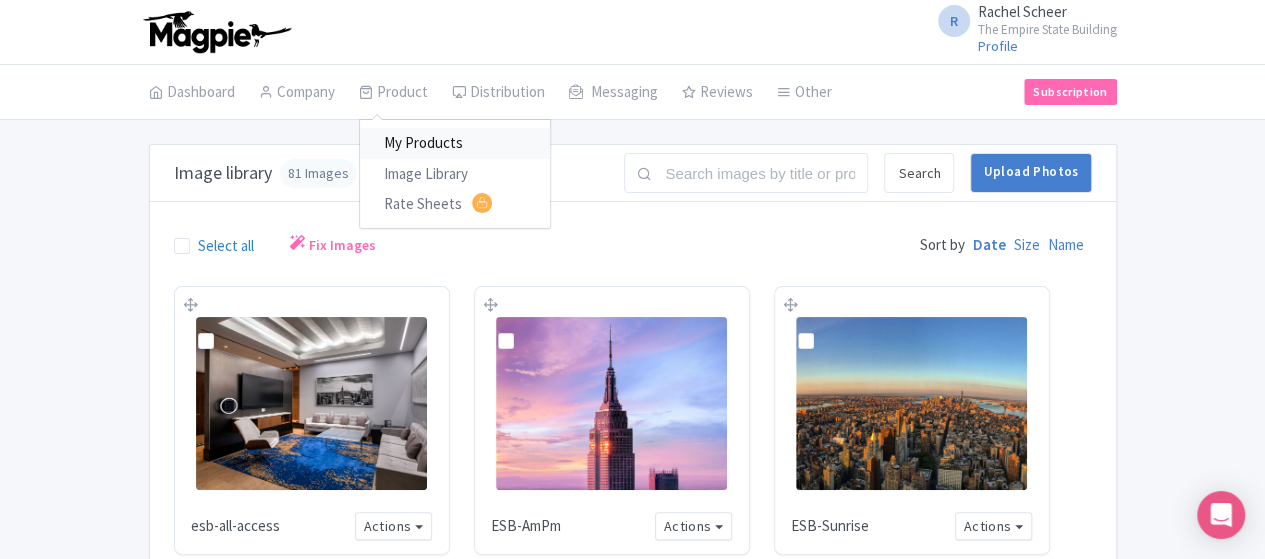 click on "My Products" at bounding box center (455, 143) 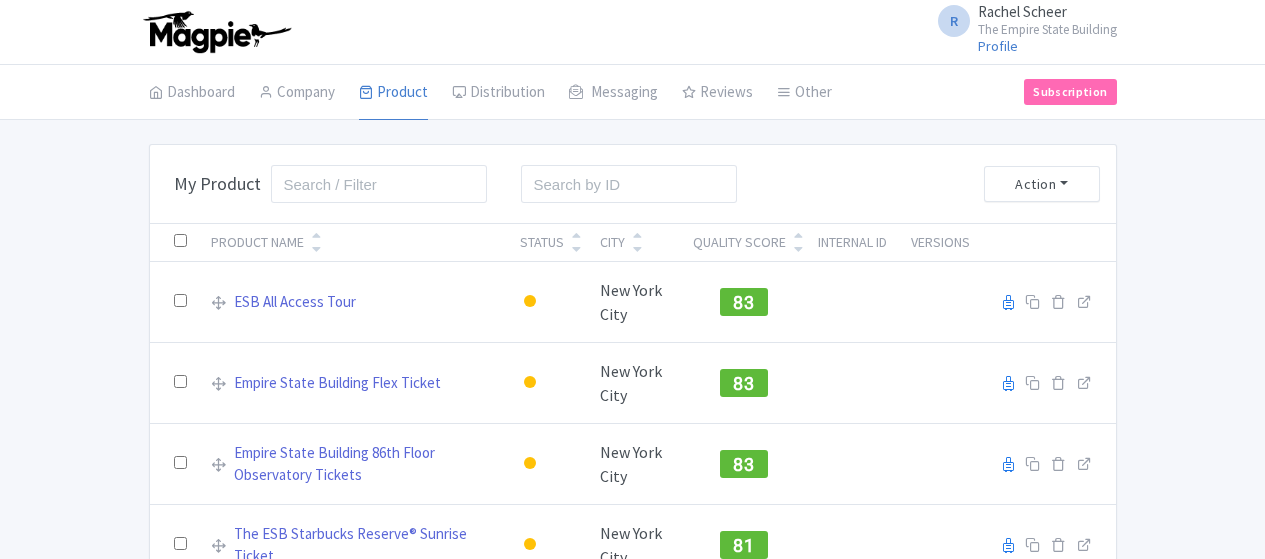 scroll, scrollTop: 0, scrollLeft: 0, axis: both 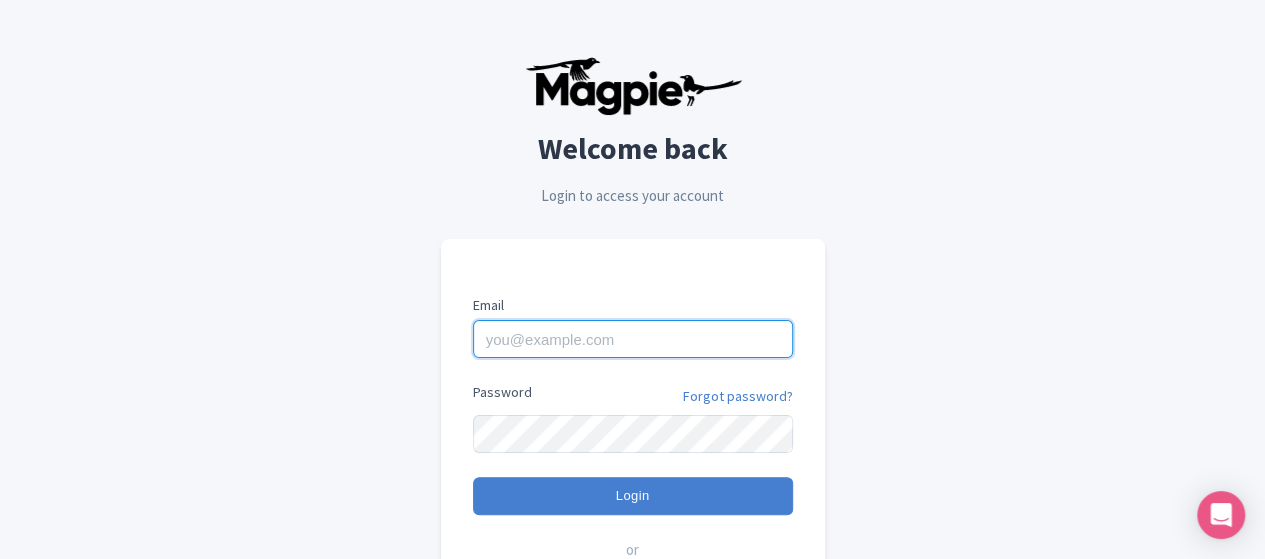 type on "[USERNAME]@example.com" 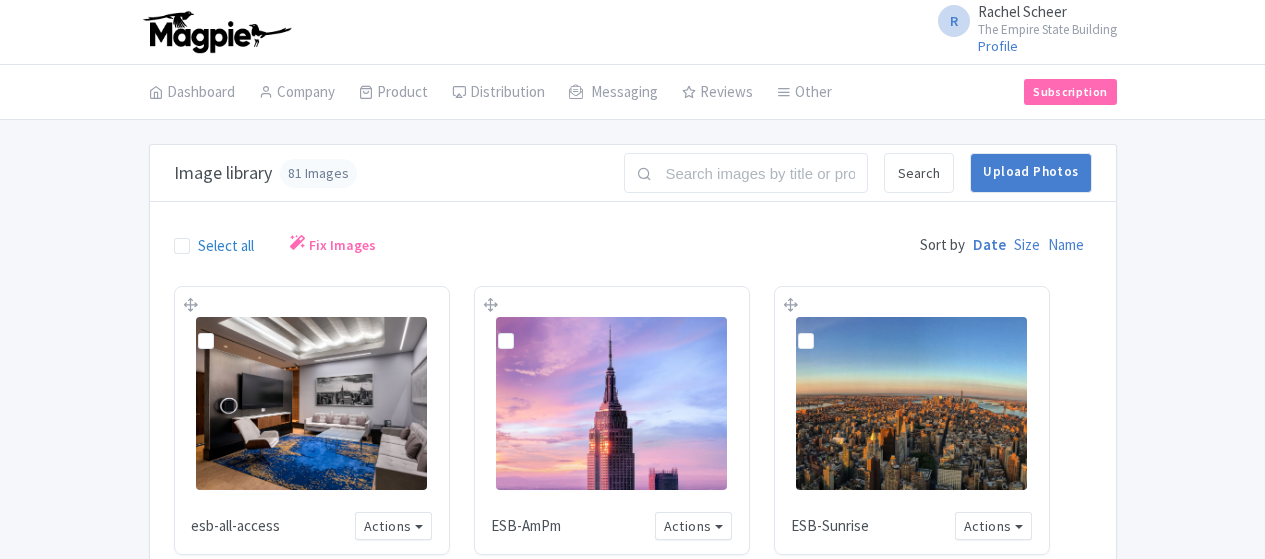 scroll, scrollTop: 0, scrollLeft: 0, axis: both 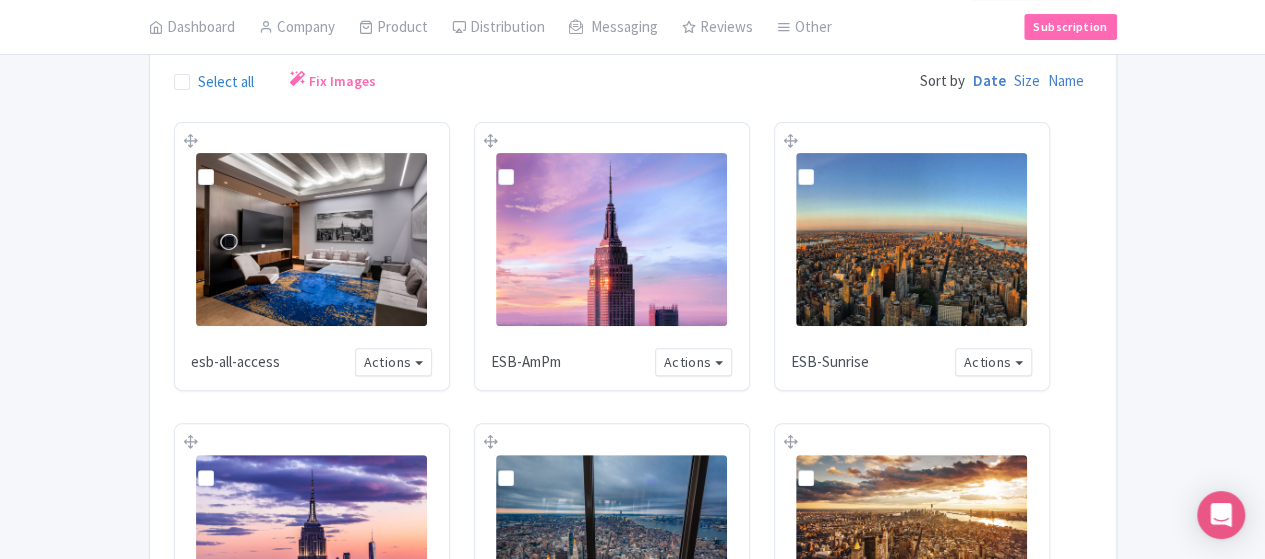 click at bounding box center [311, 239] 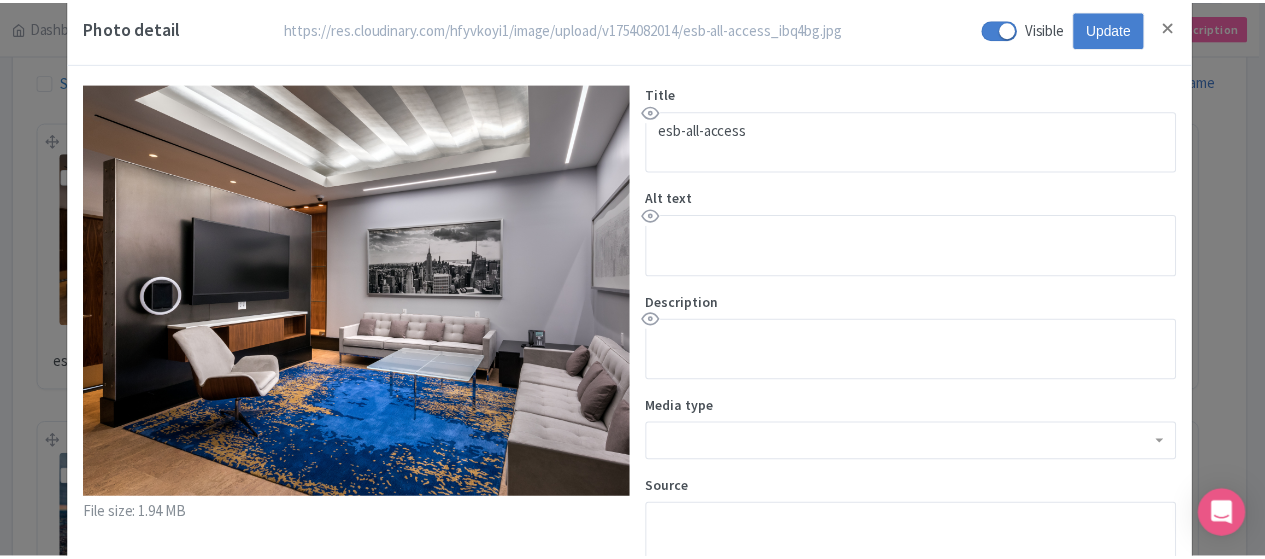 scroll, scrollTop: 36, scrollLeft: 0, axis: vertical 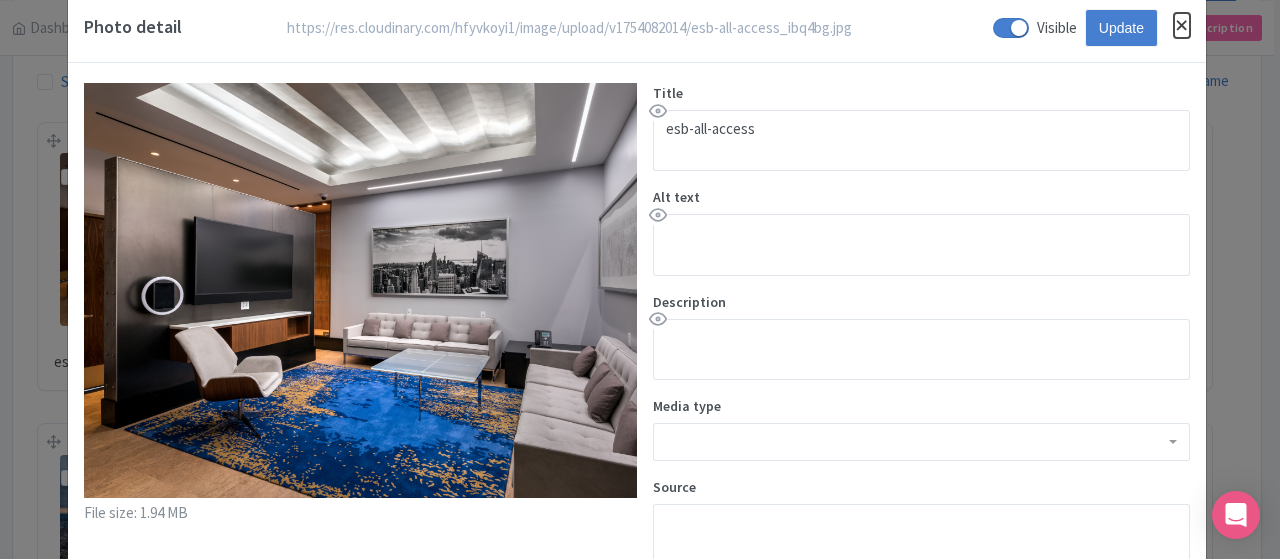 click at bounding box center (1182, 25) 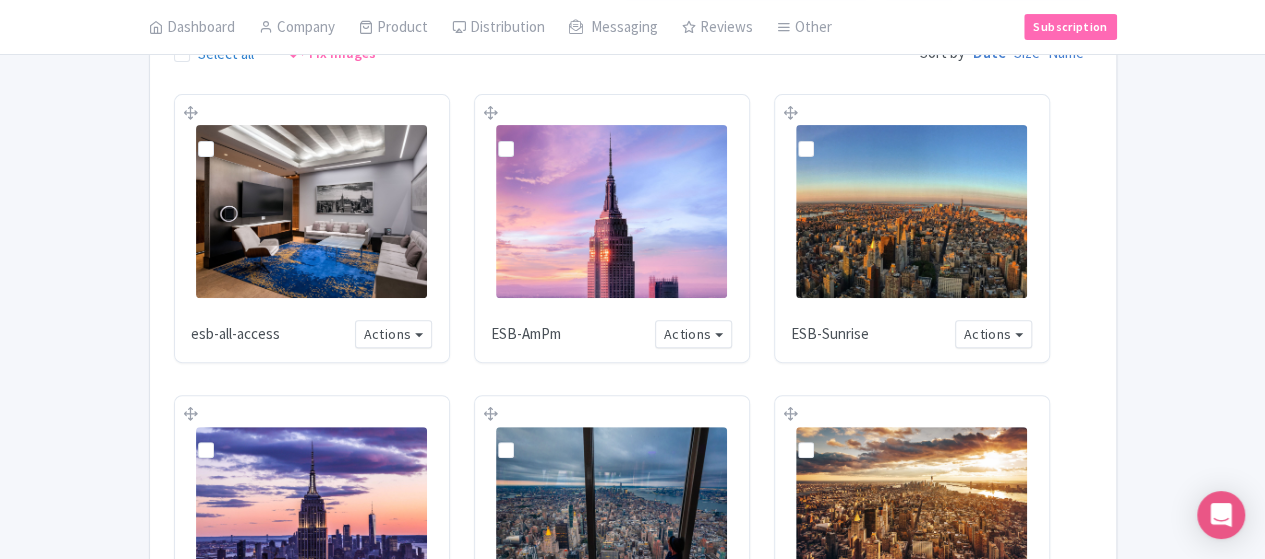 scroll, scrollTop: 188, scrollLeft: 0, axis: vertical 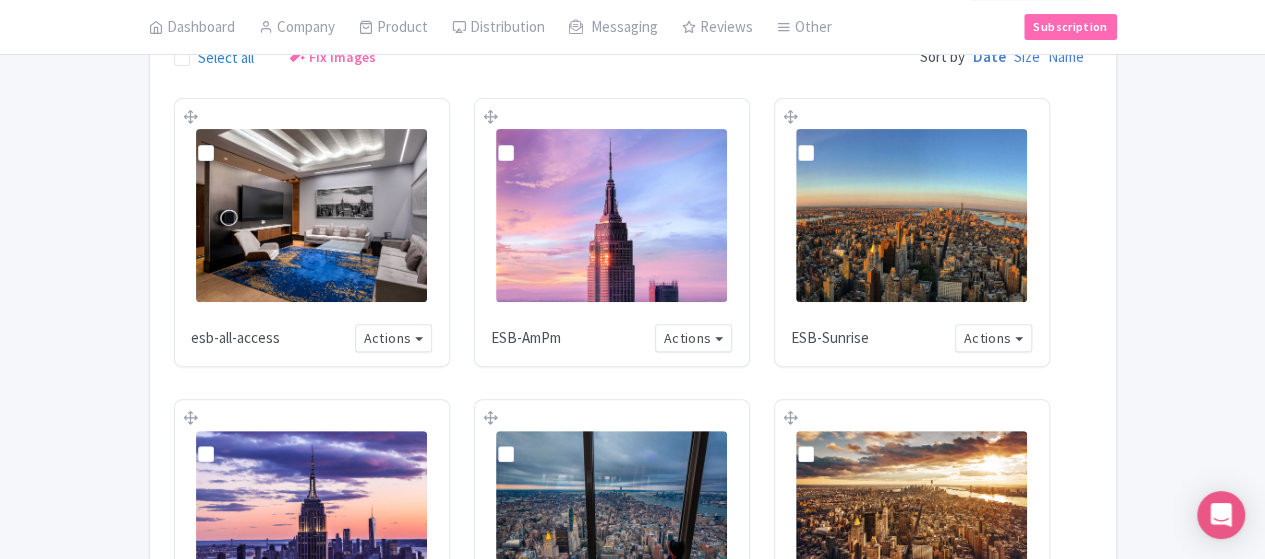 click at bounding box center [311, 215] 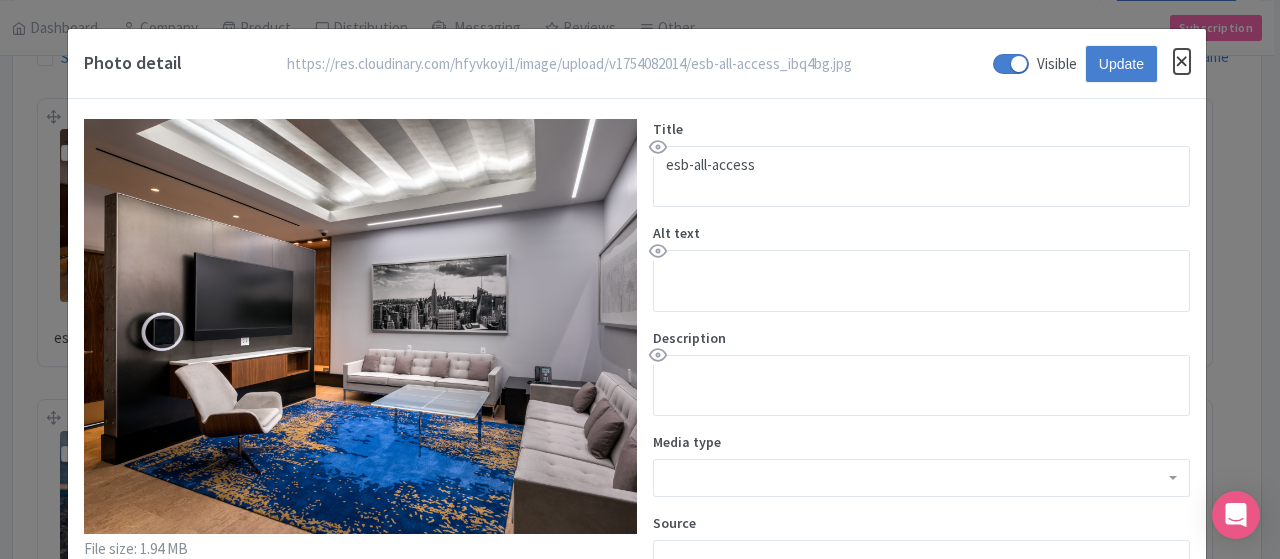 click at bounding box center [1182, 61] 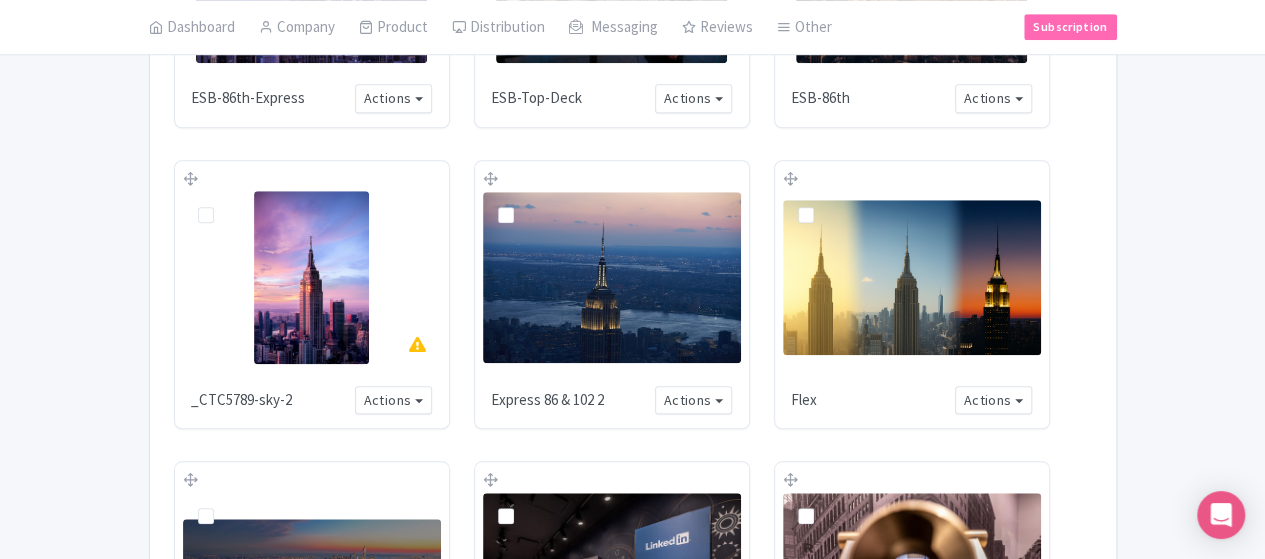 scroll, scrollTop: 740, scrollLeft: 0, axis: vertical 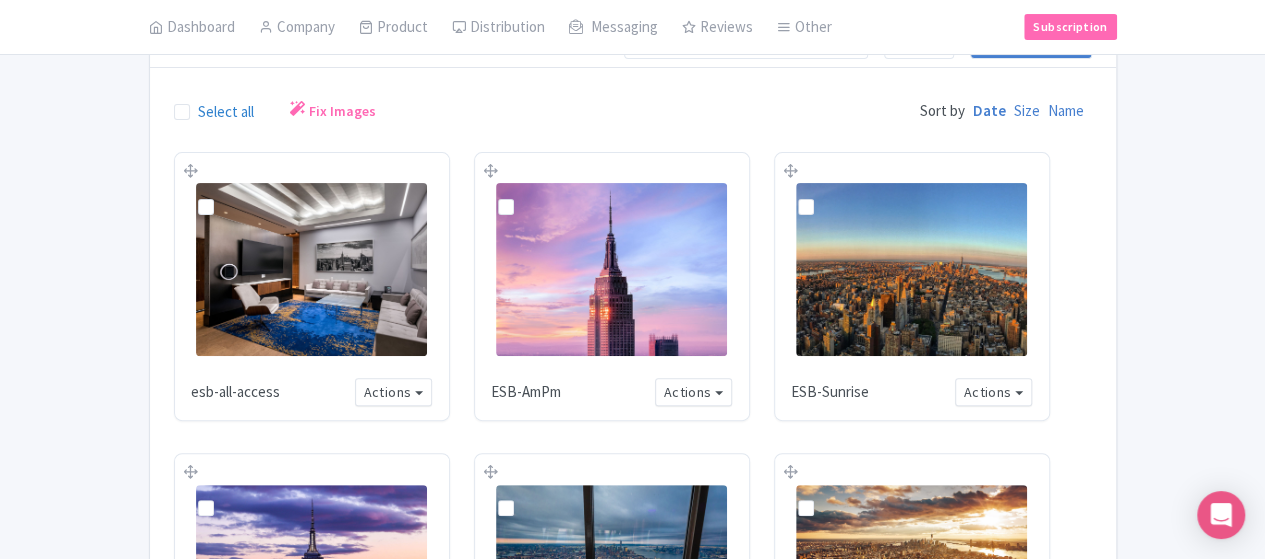 click at bounding box center (611, 269) 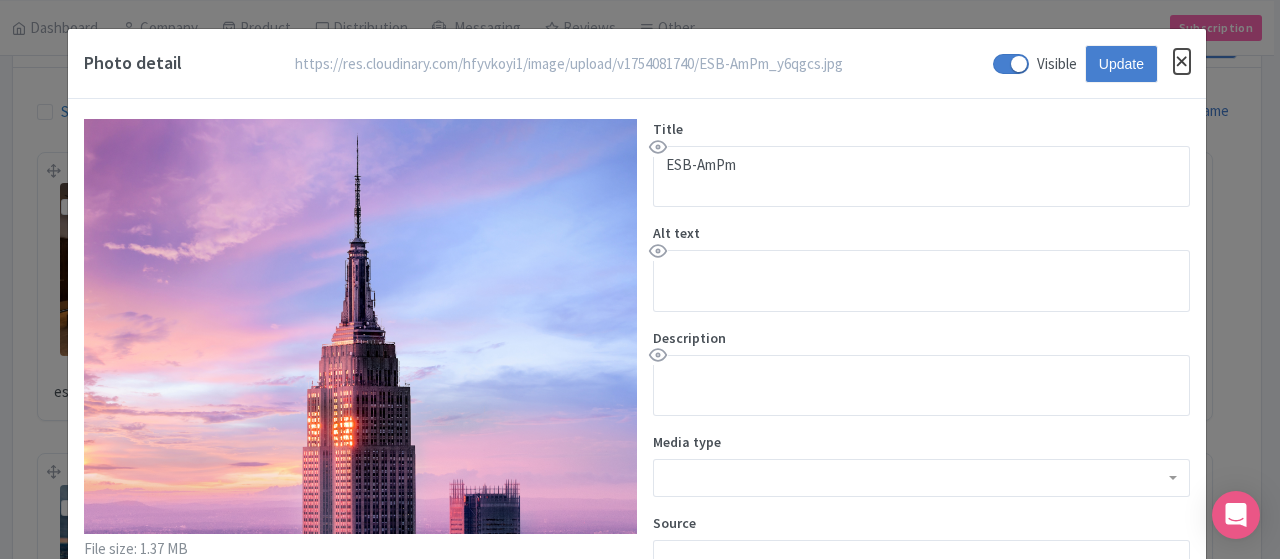 click at bounding box center [1182, 61] 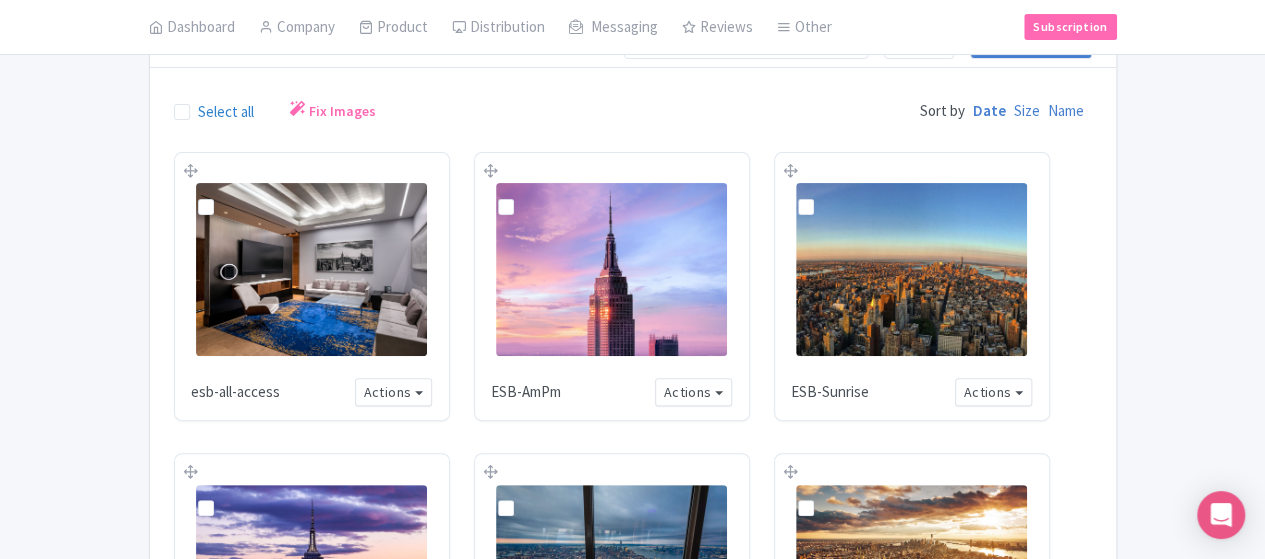 click at bounding box center [911, 269] 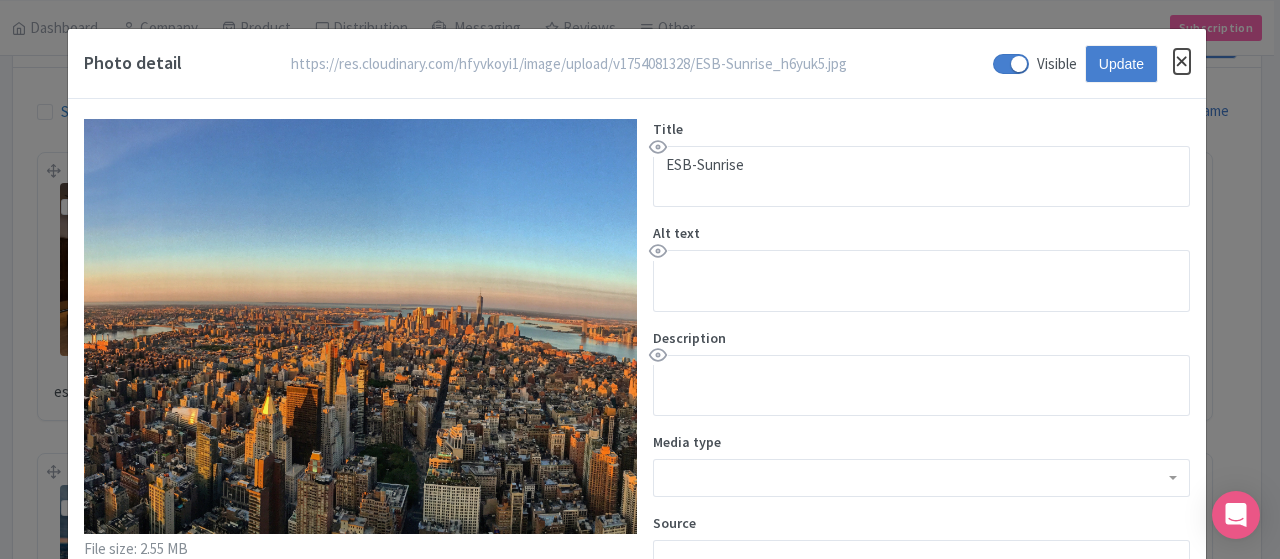 click at bounding box center (1182, 61) 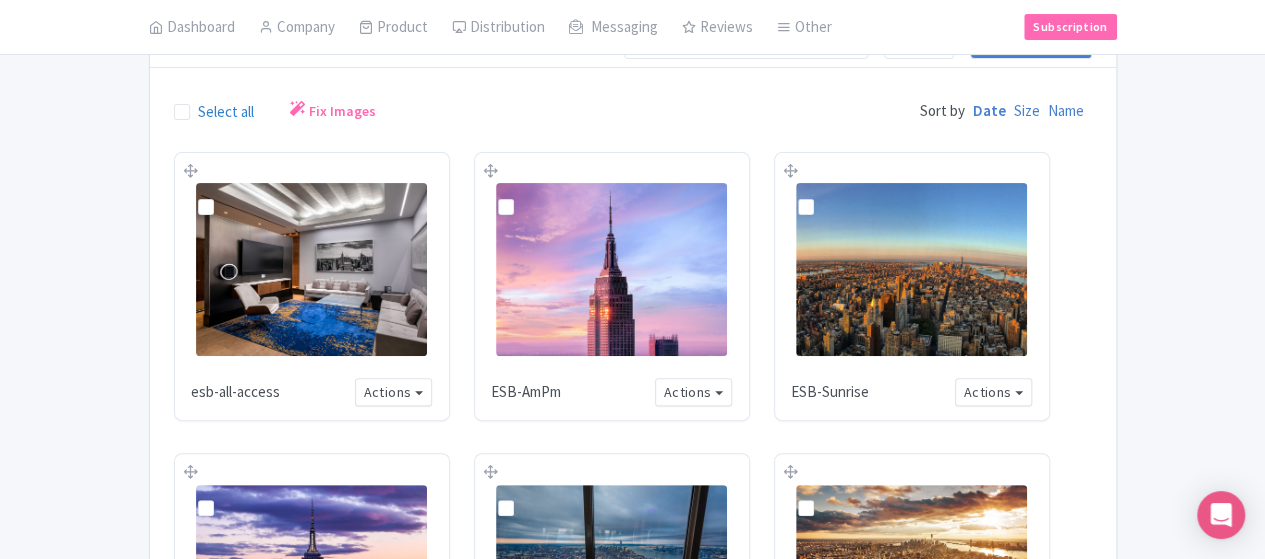 click at bounding box center (311, 571) 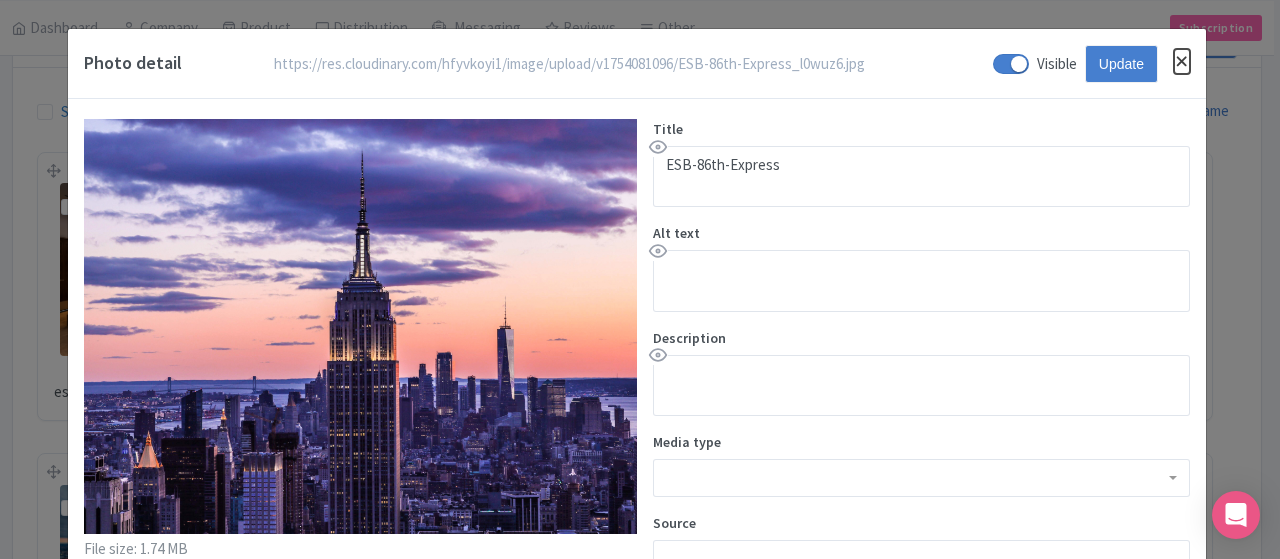click at bounding box center (1182, 61) 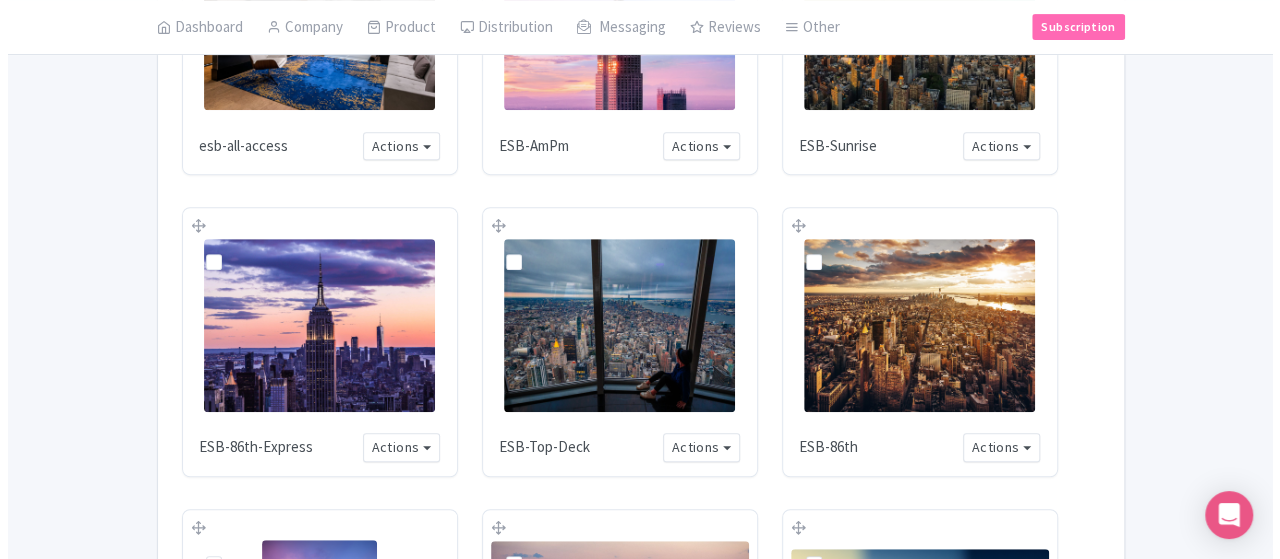 scroll, scrollTop: 390, scrollLeft: 0, axis: vertical 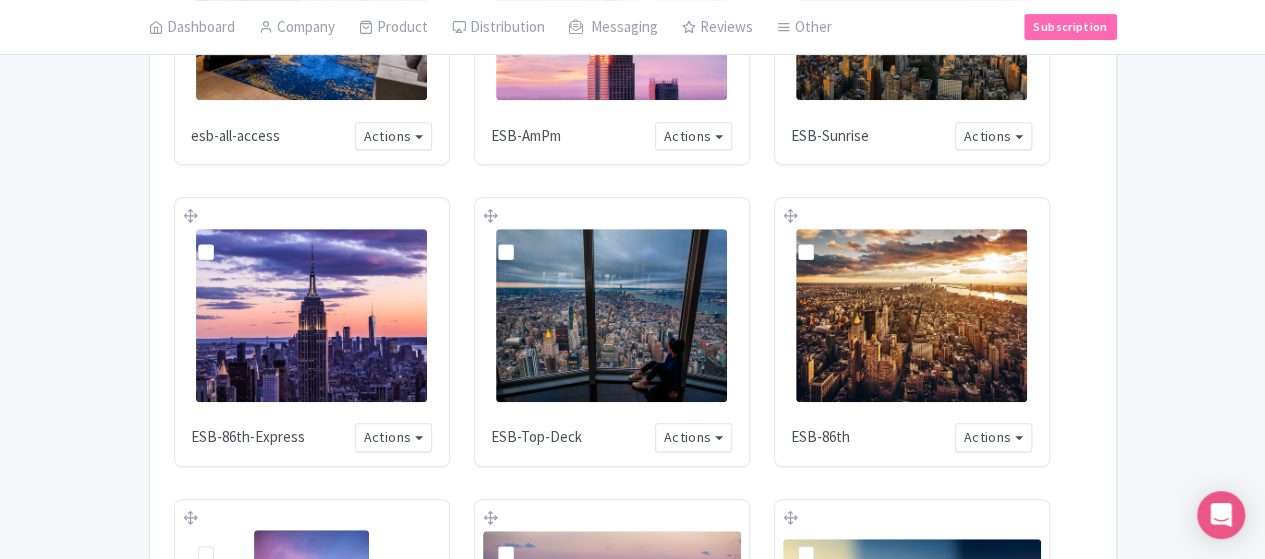 click at bounding box center [611, 315] 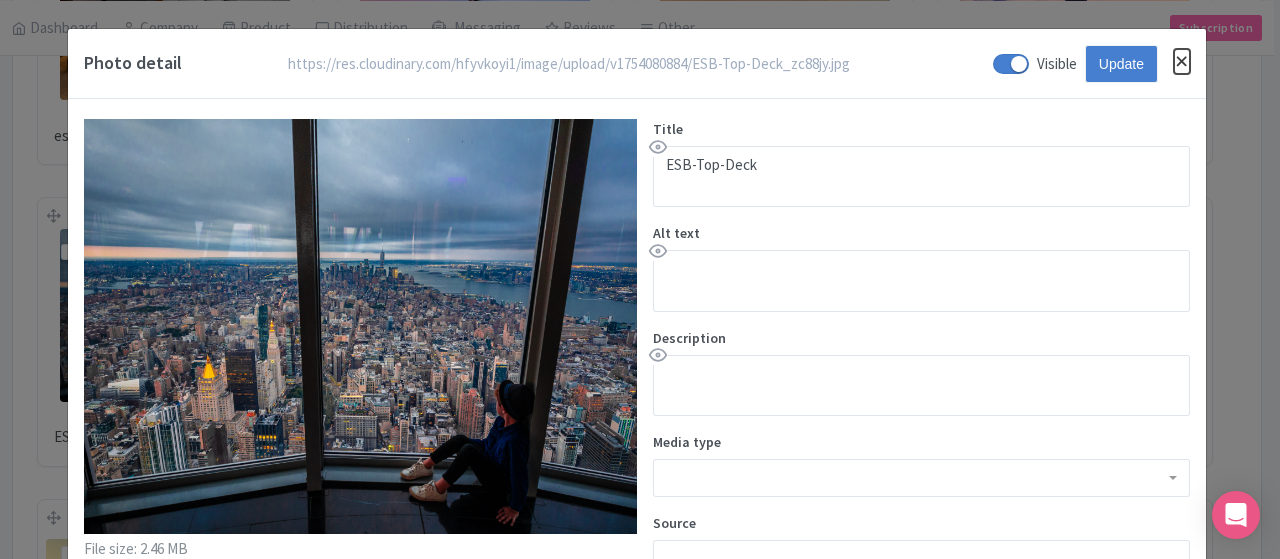 click at bounding box center [1182, 61] 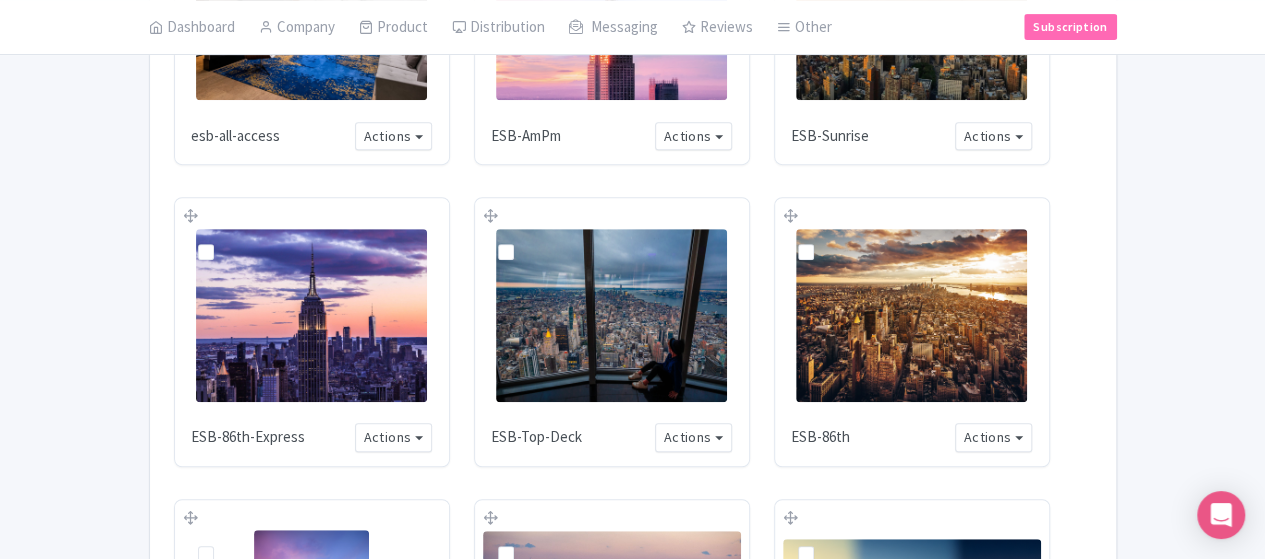 click at bounding box center (911, 315) 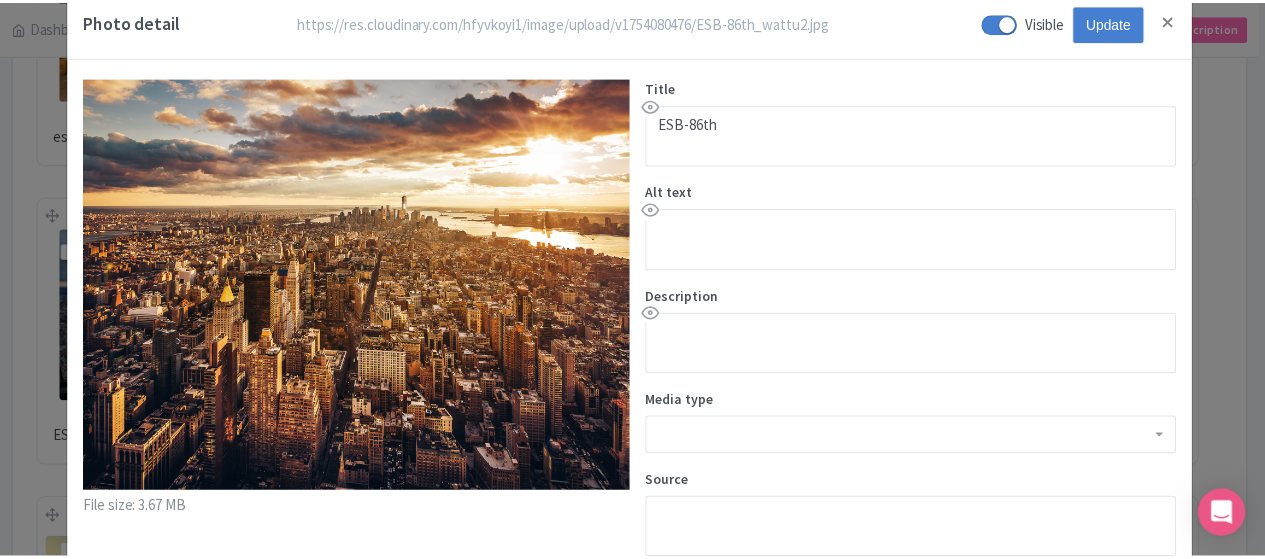 scroll, scrollTop: 0, scrollLeft: 0, axis: both 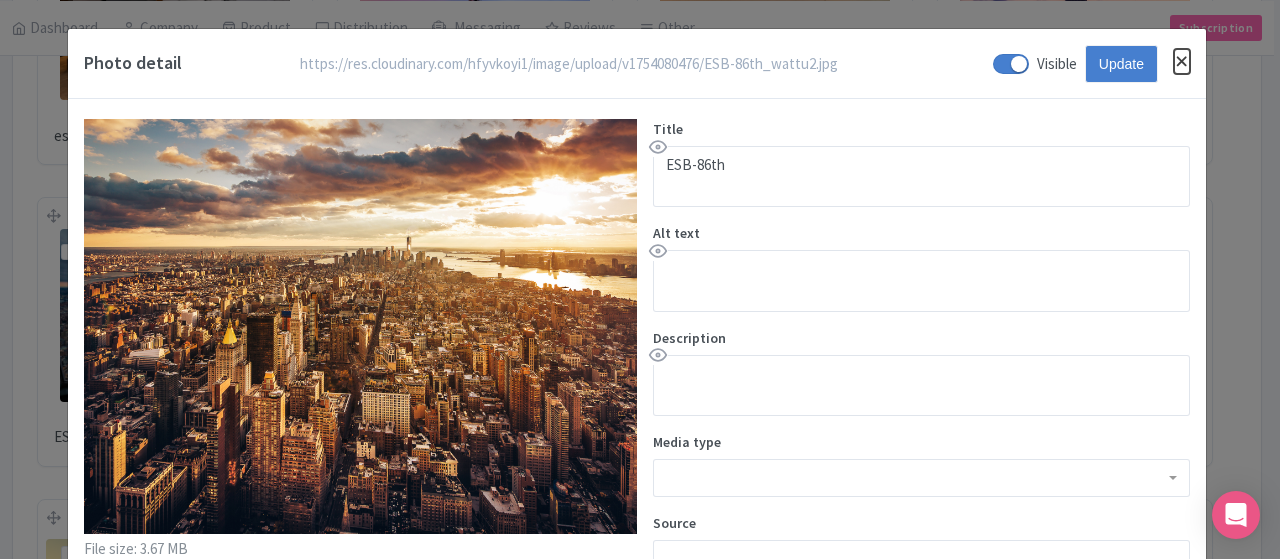 click at bounding box center [1182, 61] 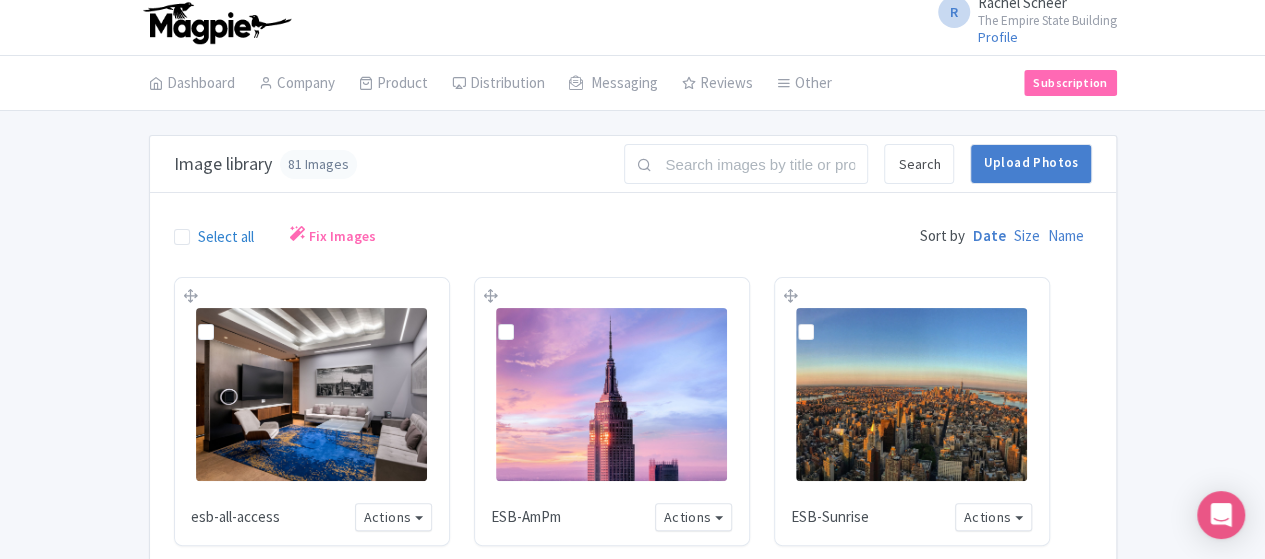 scroll, scrollTop: 0, scrollLeft: 0, axis: both 